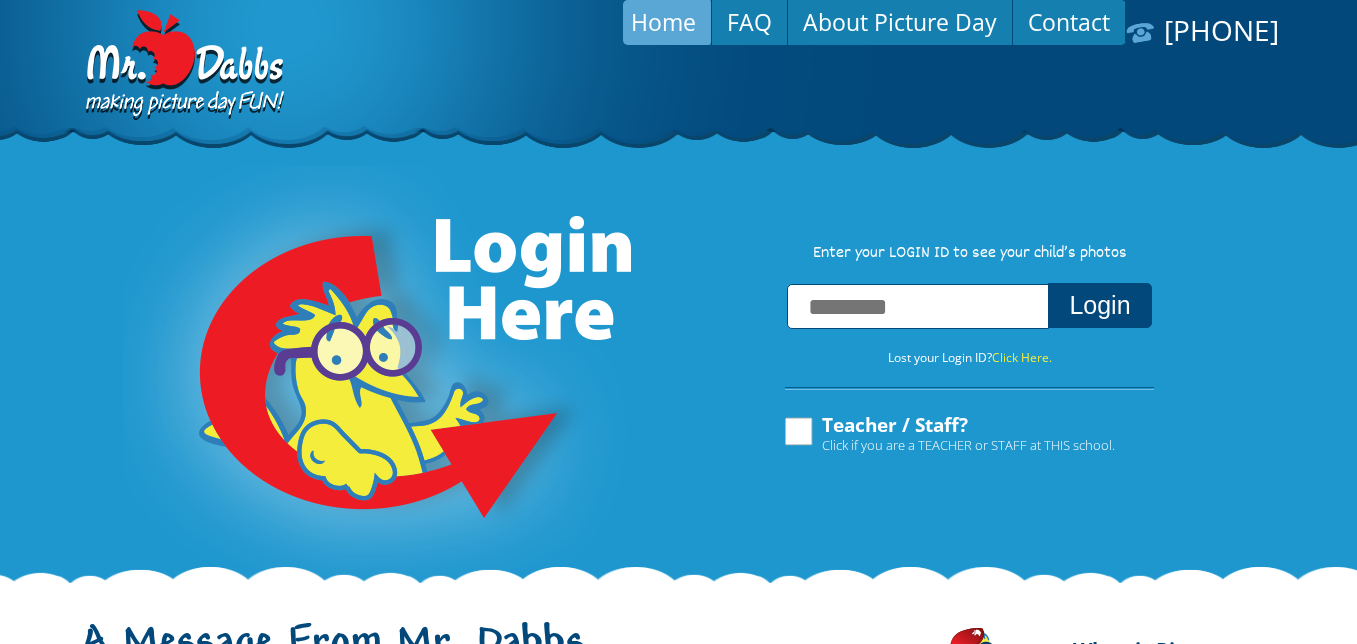 scroll, scrollTop: 0, scrollLeft: 0, axis: both 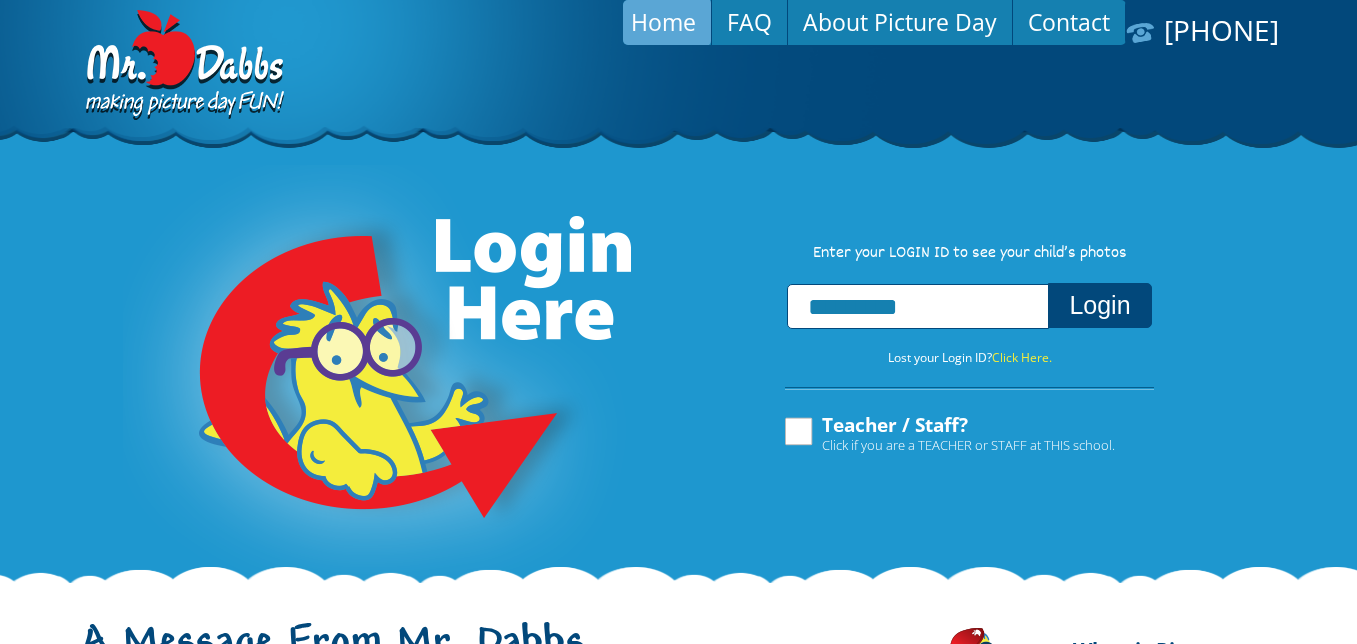 click on "Login" at bounding box center [1099, 305] 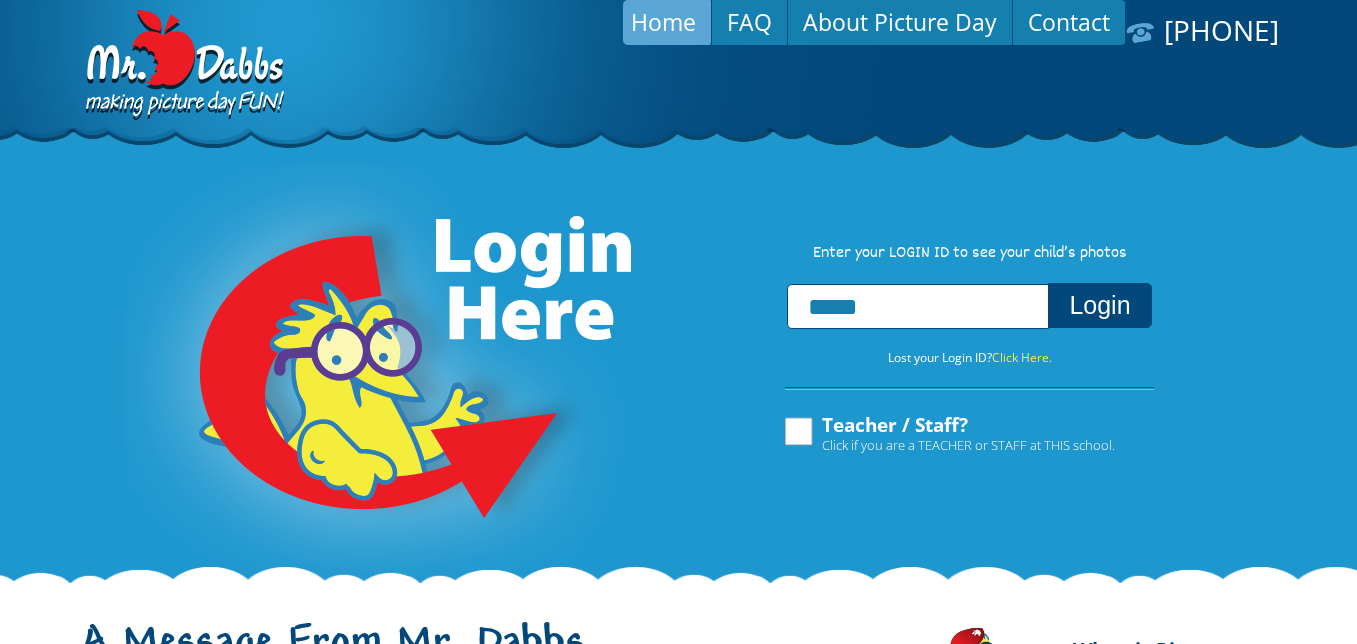 click on "Login" at bounding box center [1099, 305] 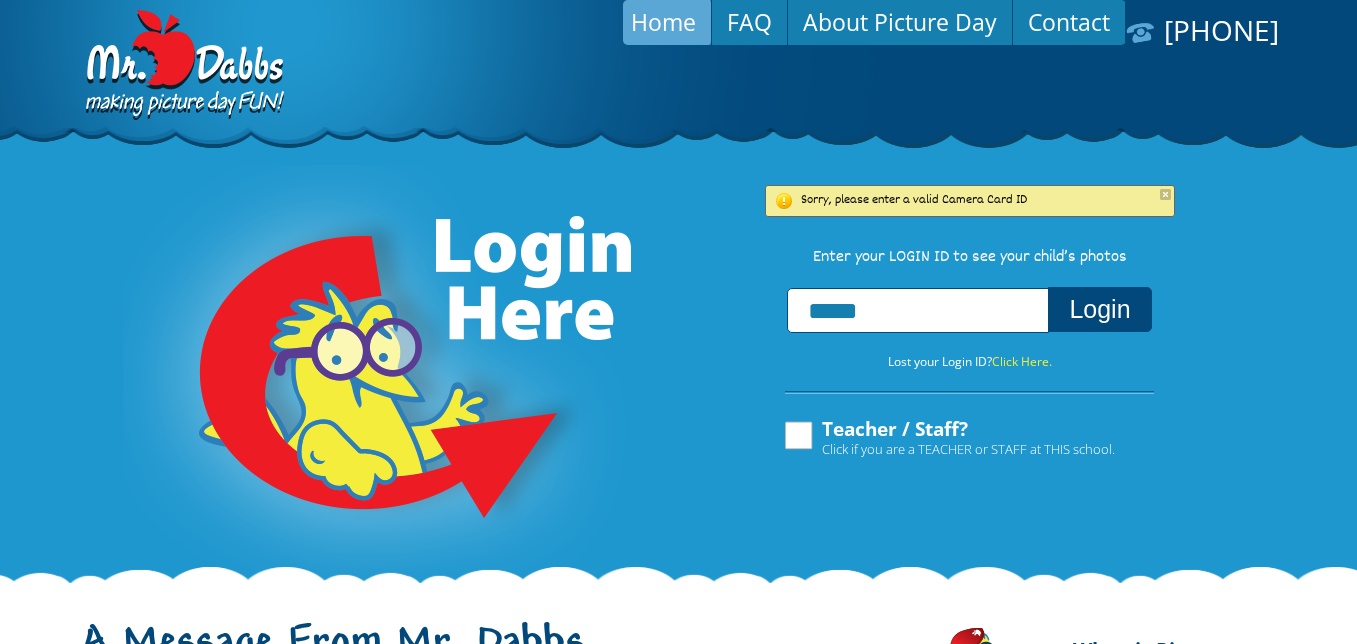 click on "*****" at bounding box center (918, 310) 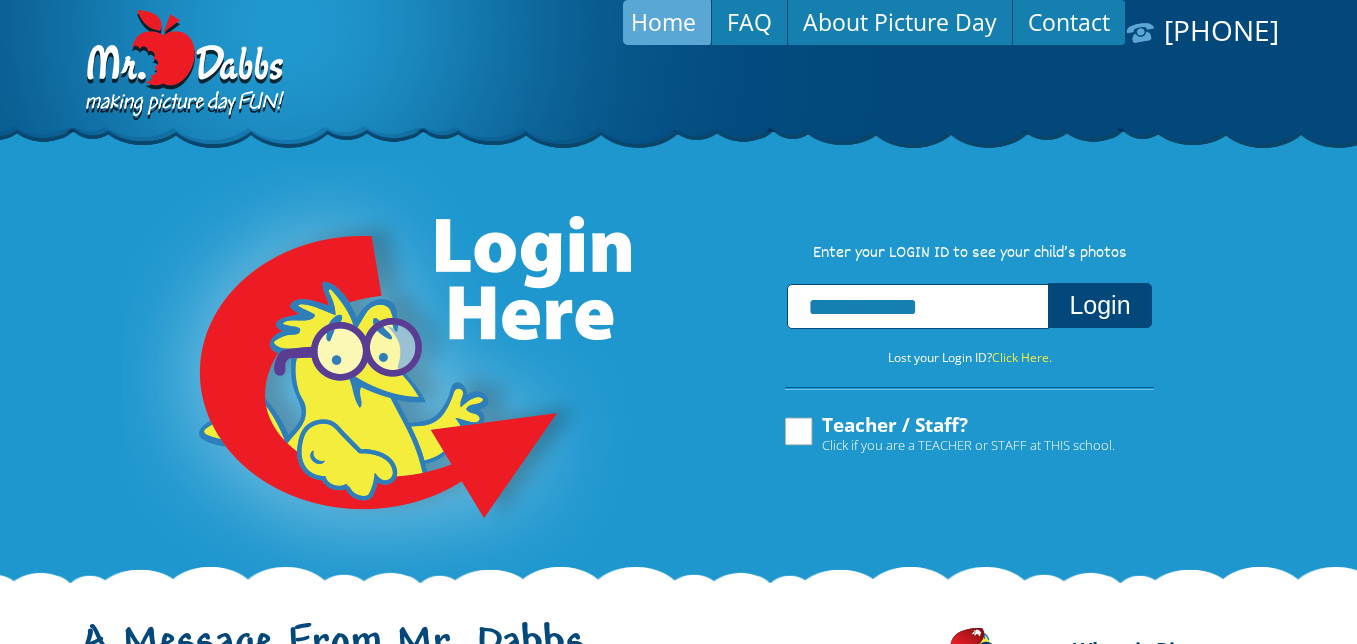 click on "Login" at bounding box center (1099, 305) 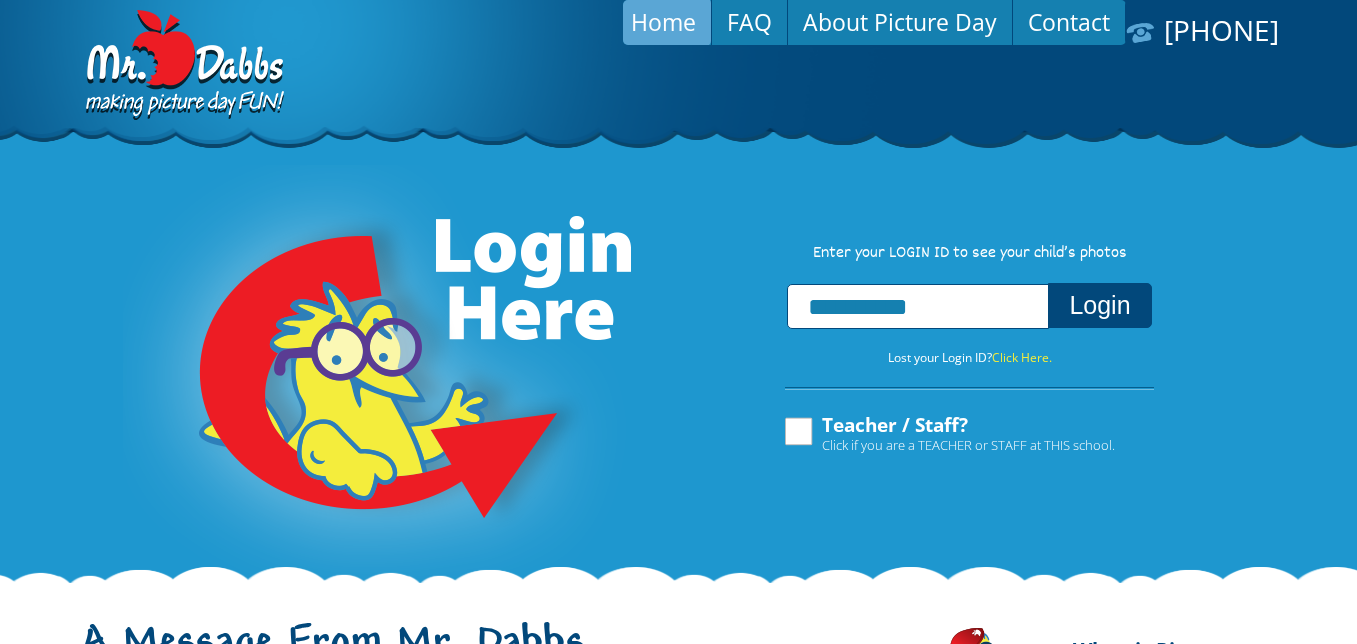 click on "Login" at bounding box center [1099, 305] 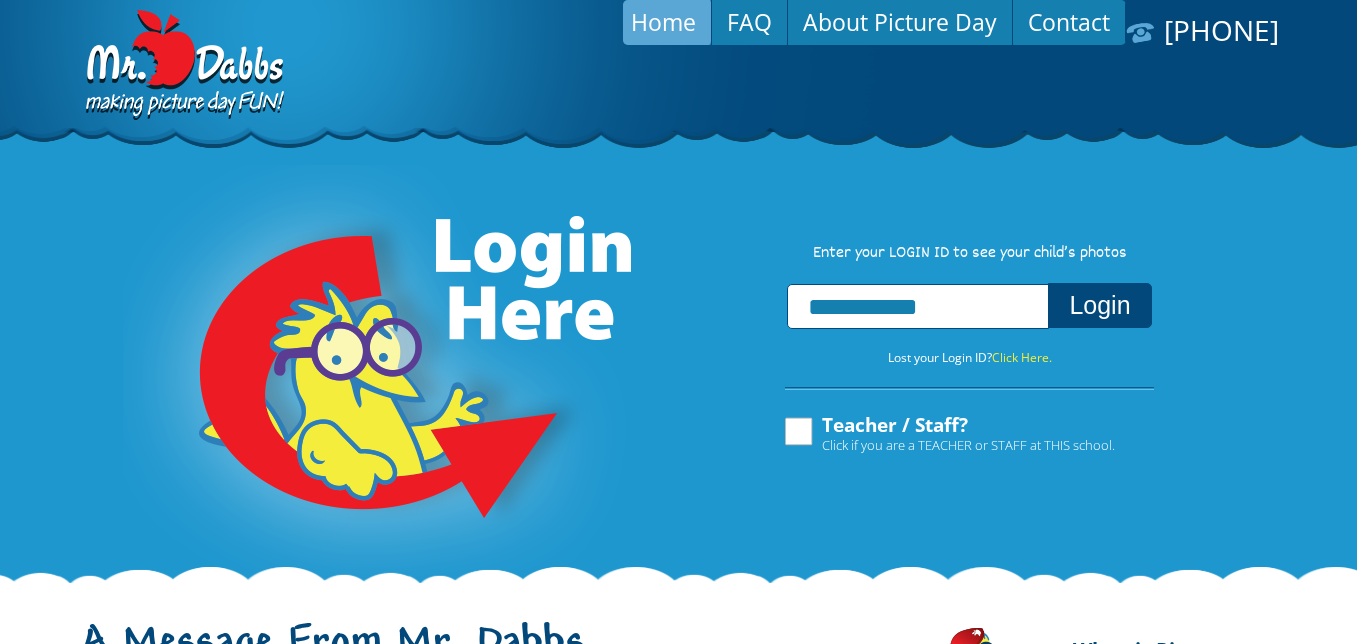 click on "Login" at bounding box center (1099, 305) 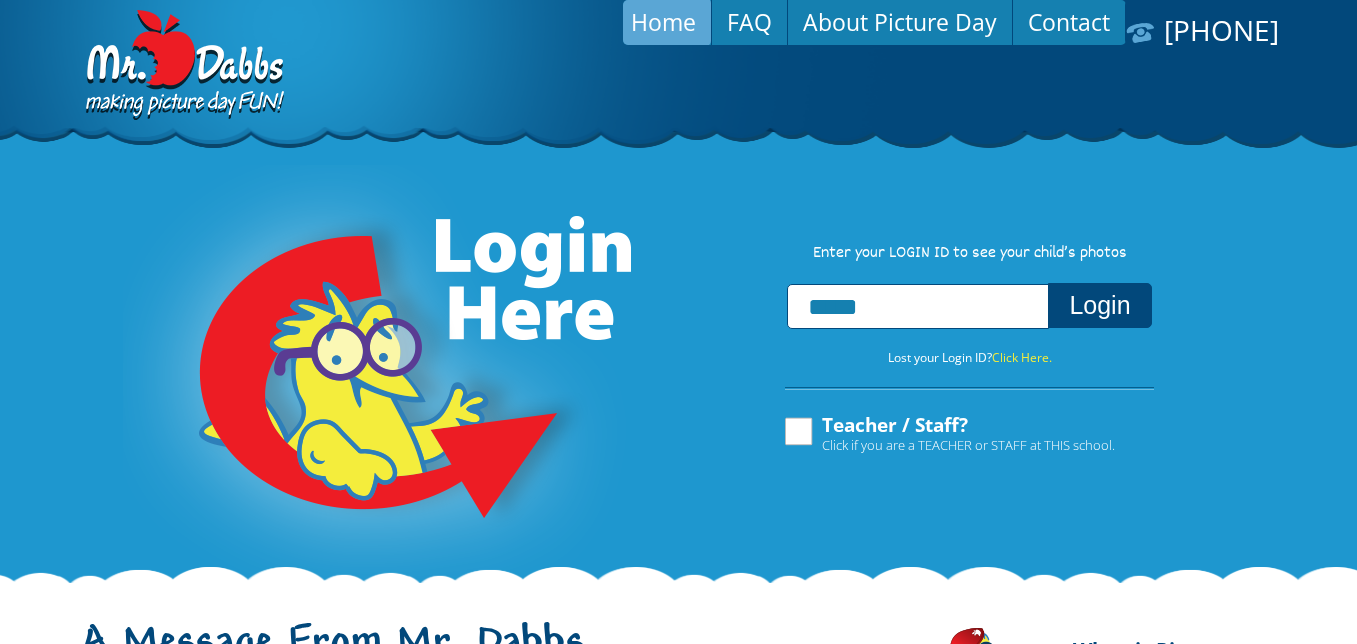 type on "*****" 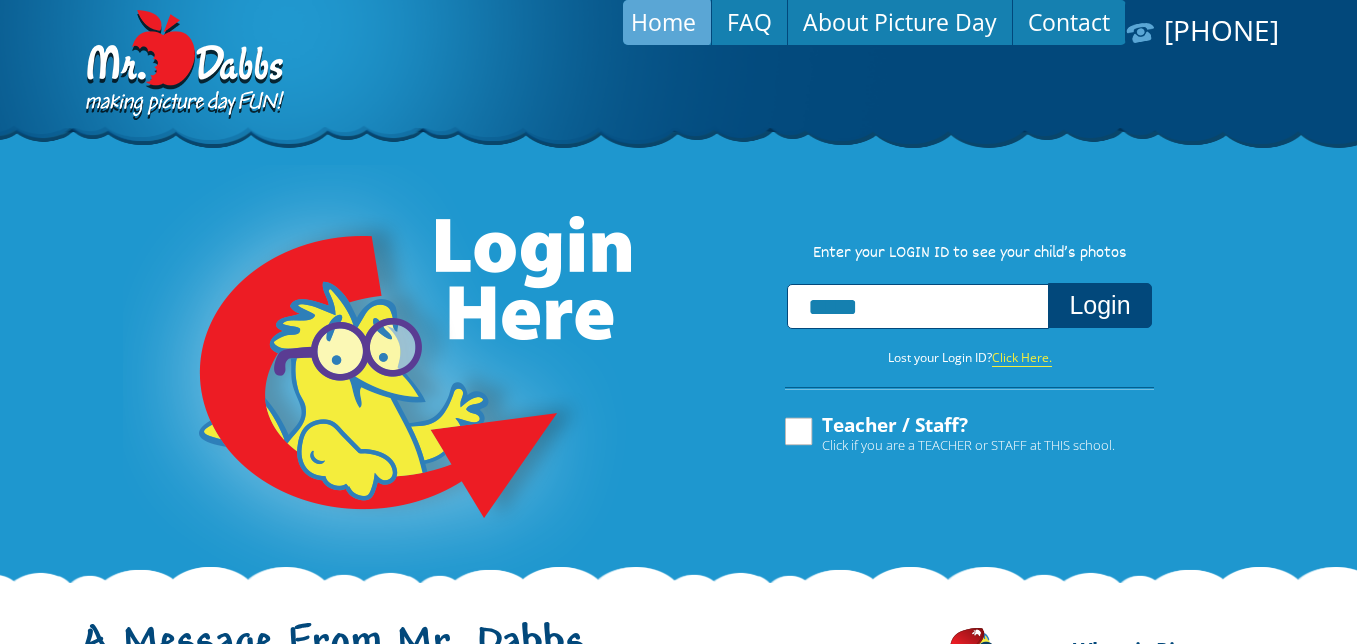 click on "Click Here." at bounding box center (1022, 358) 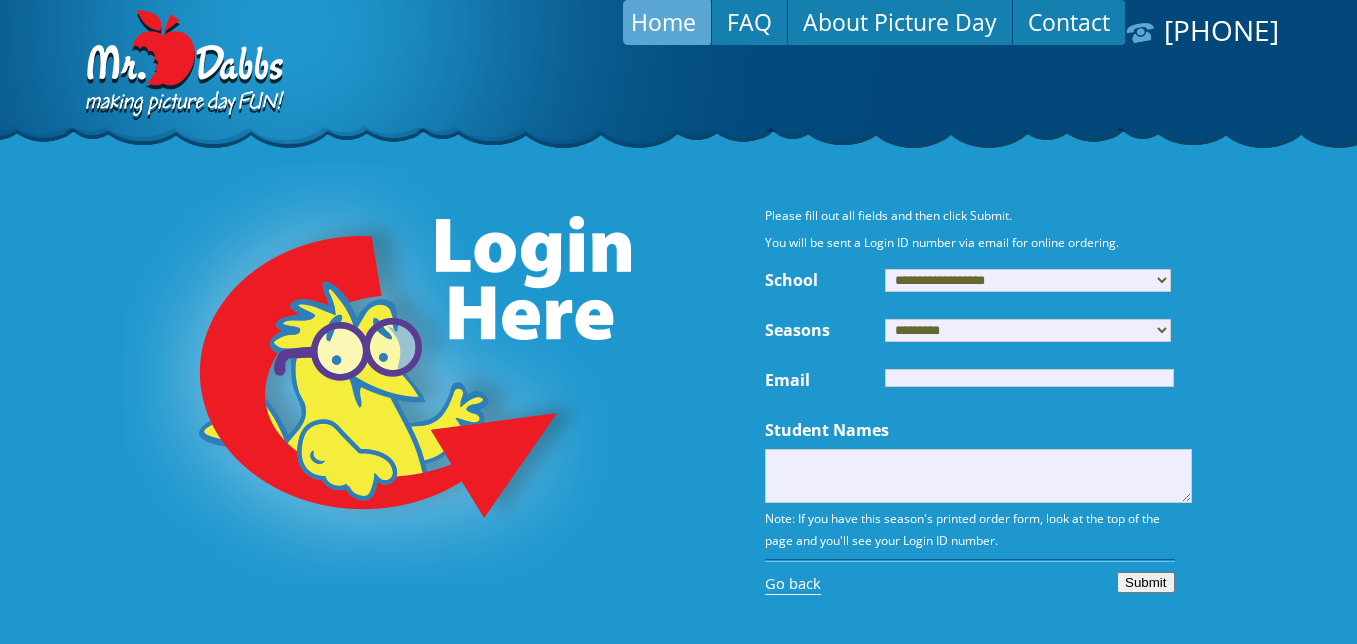 click on "**********" at bounding box center (1028, 280) 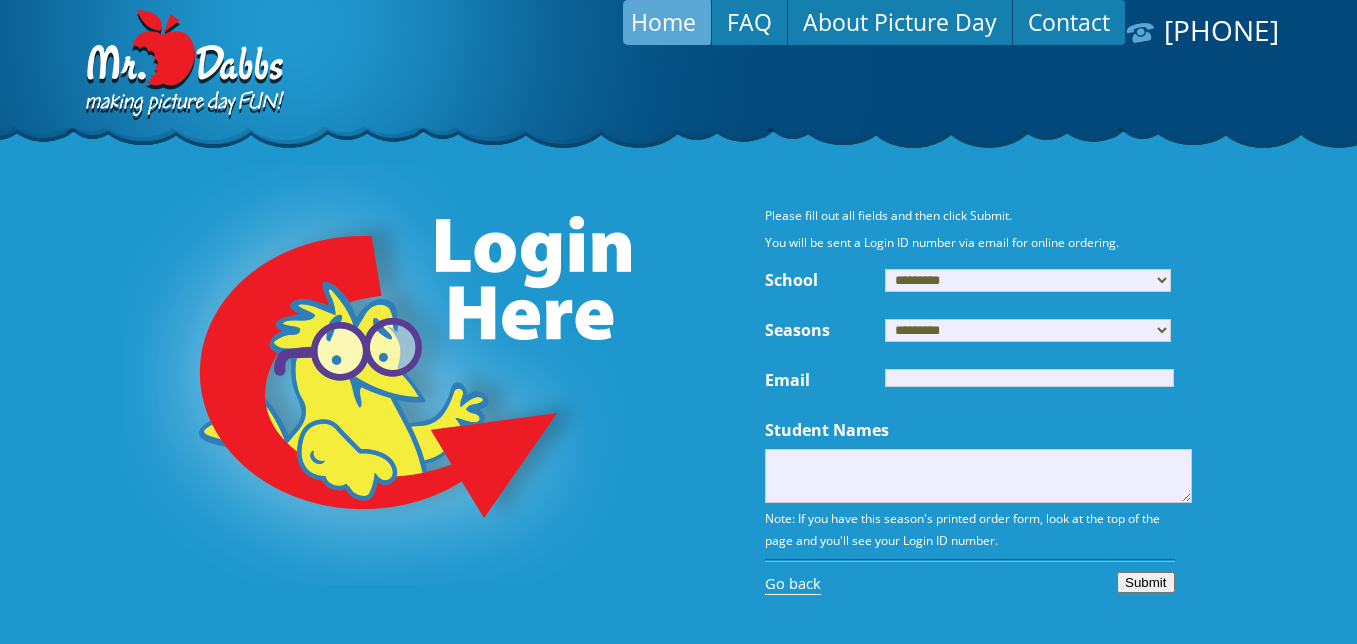 click on "Email" at bounding box center (1029, 378) 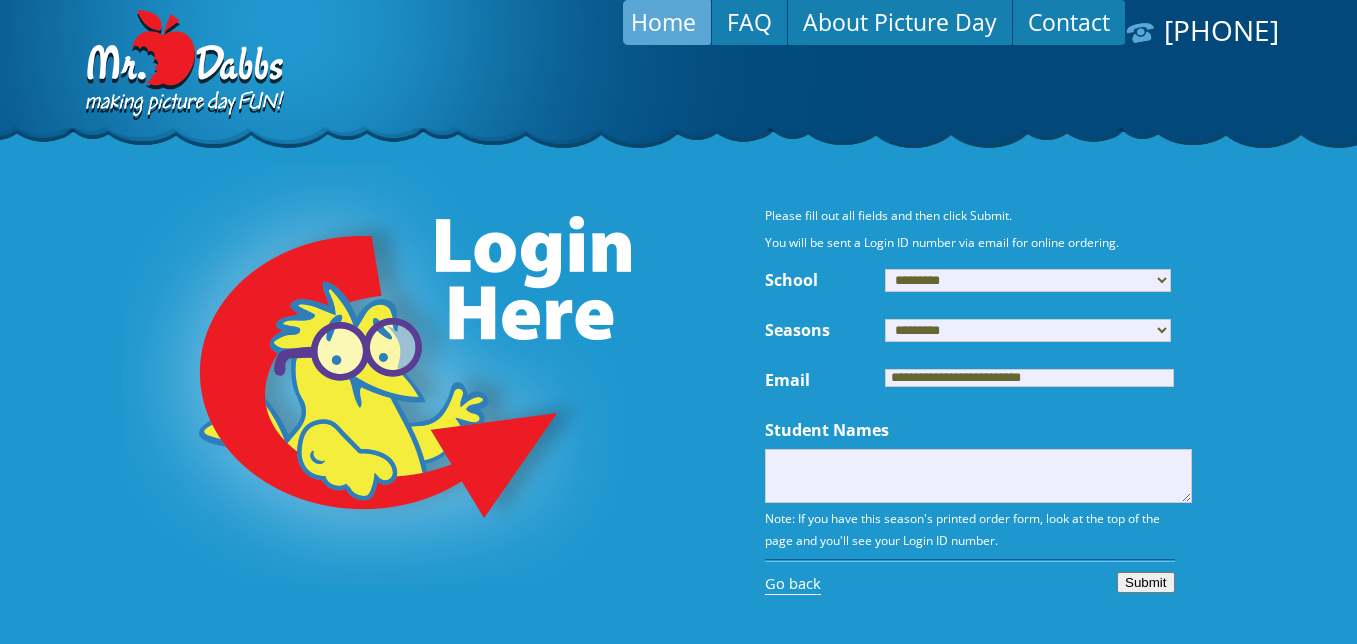 click on "Student Names" at bounding box center (978, 476) 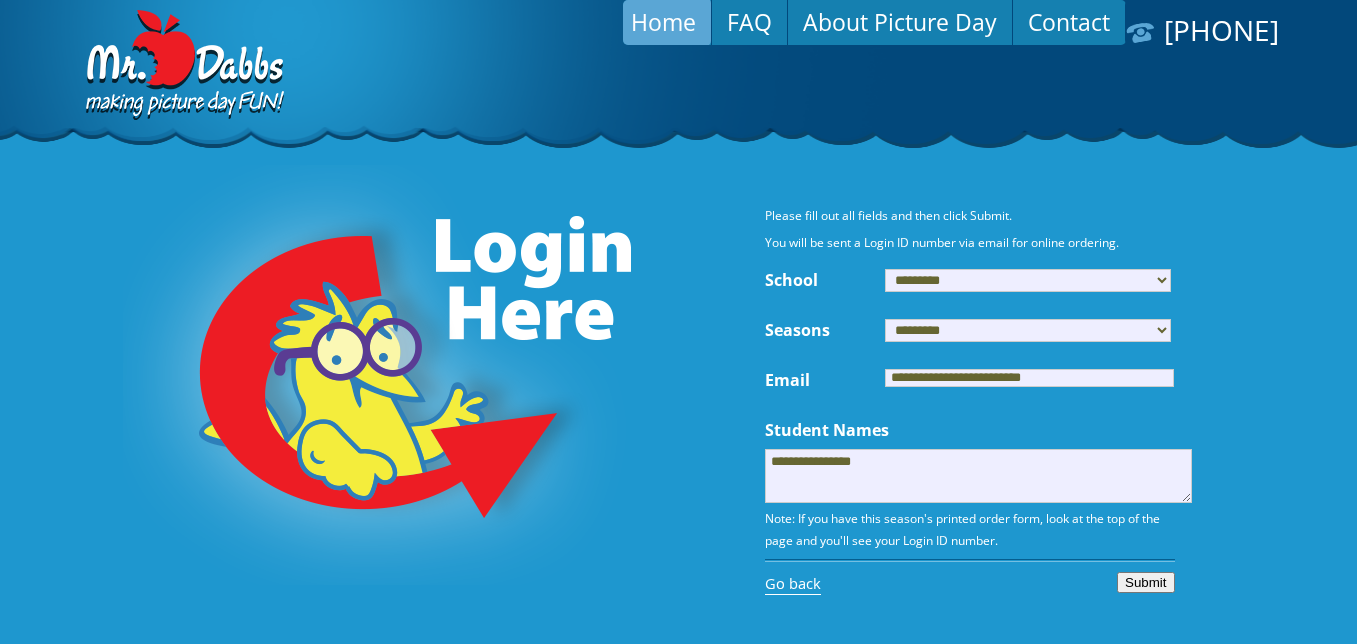 type on "**********" 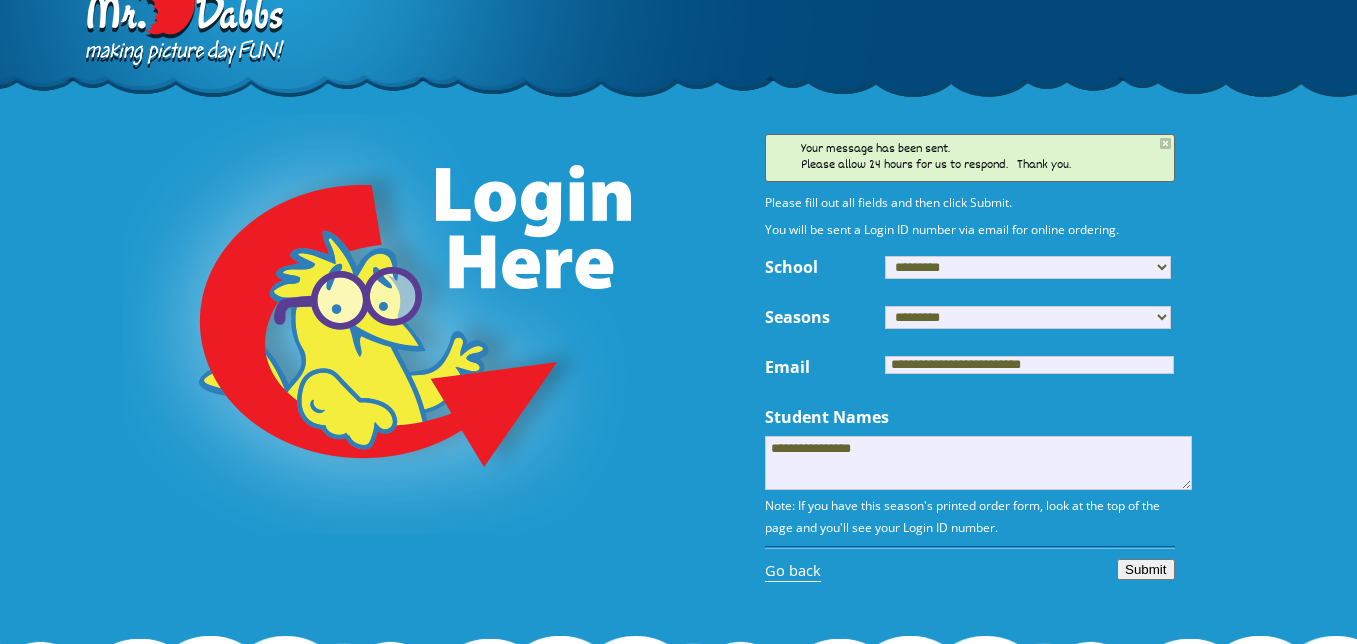 scroll, scrollTop: 0, scrollLeft: 0, axis: both 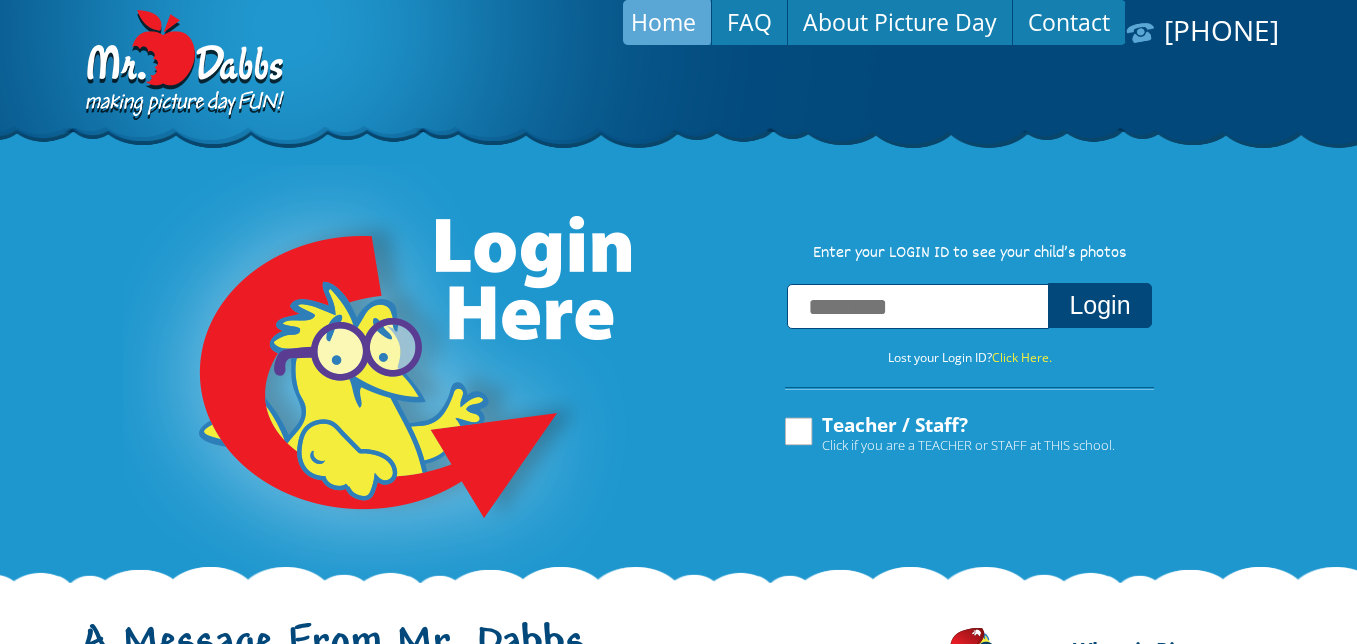 click at bounding box center [918, 306] 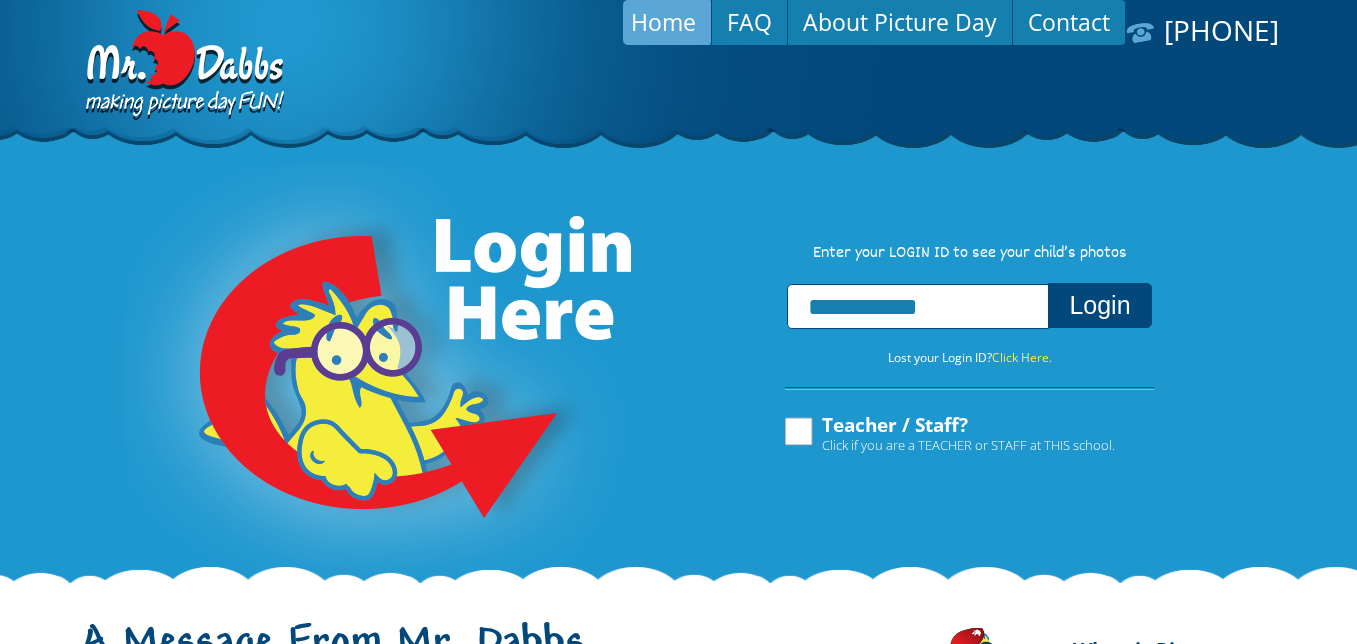 click on "Login" at bounding box center [1099, 305] 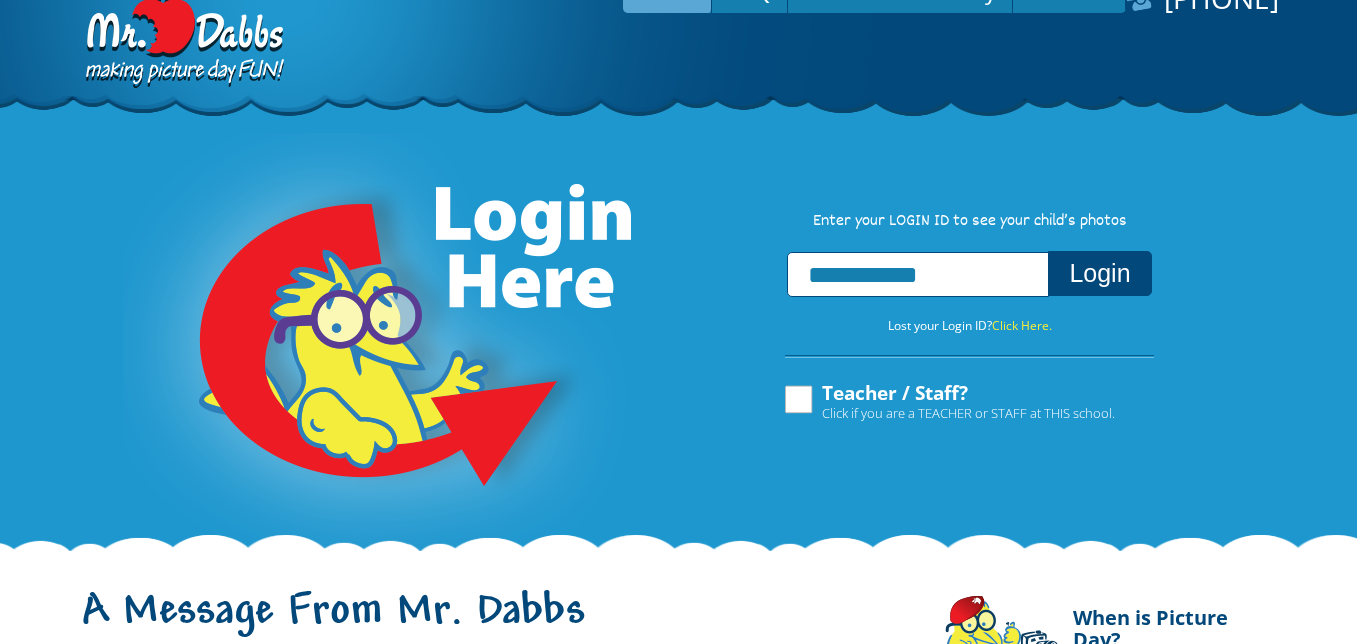 scroll, scrollTop: 0, scrollLeft: 0, axis: both 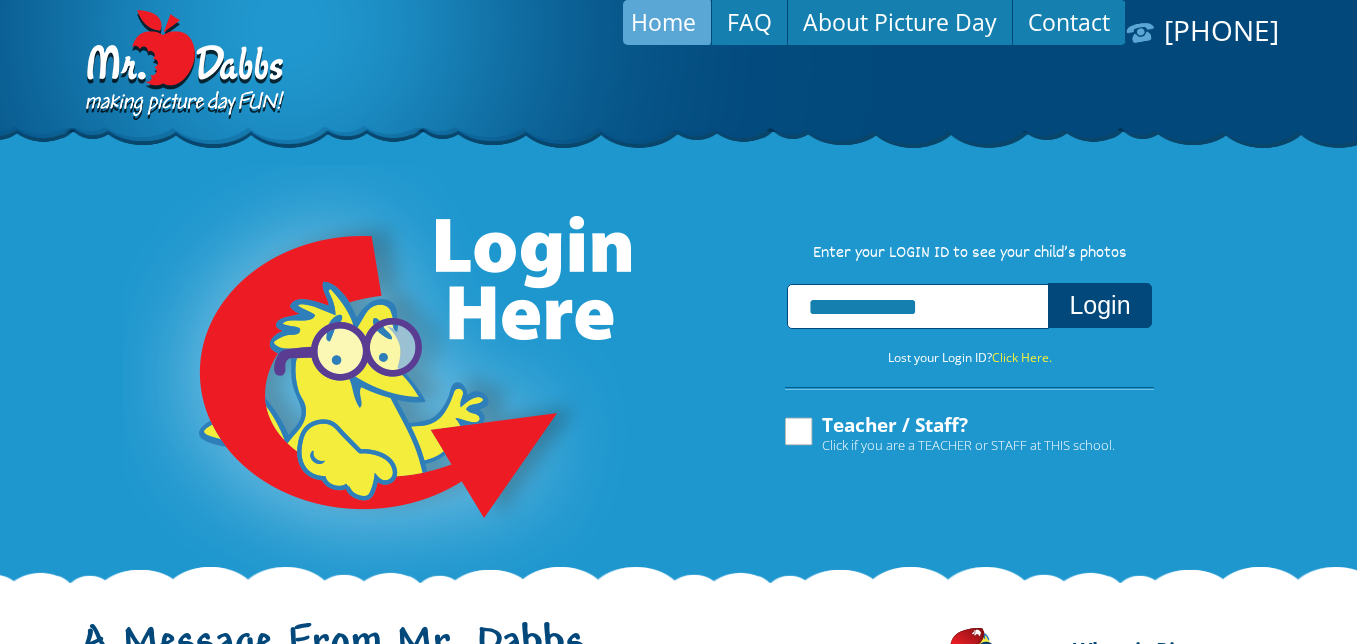 click on "Teacher / Staff?  Click if you are a TEACHER or STAFF at THIS school." at bounding box center (948, 434) 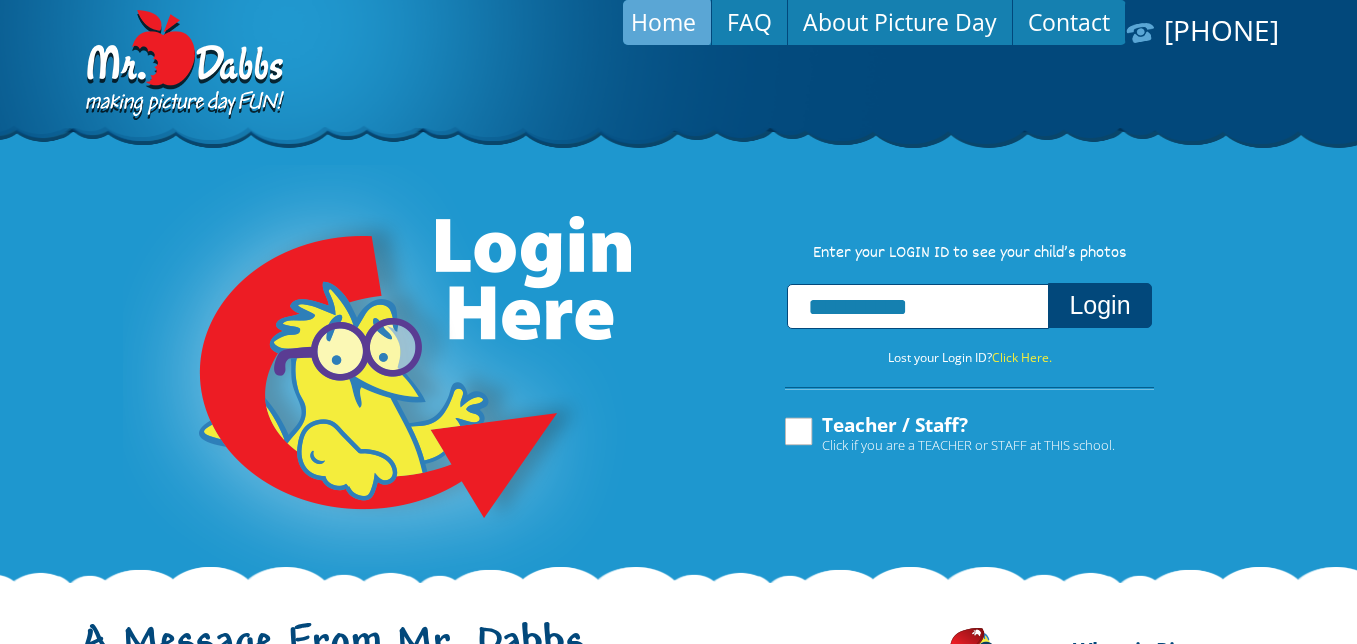click on "Login" at bounding box center [1099, 305] 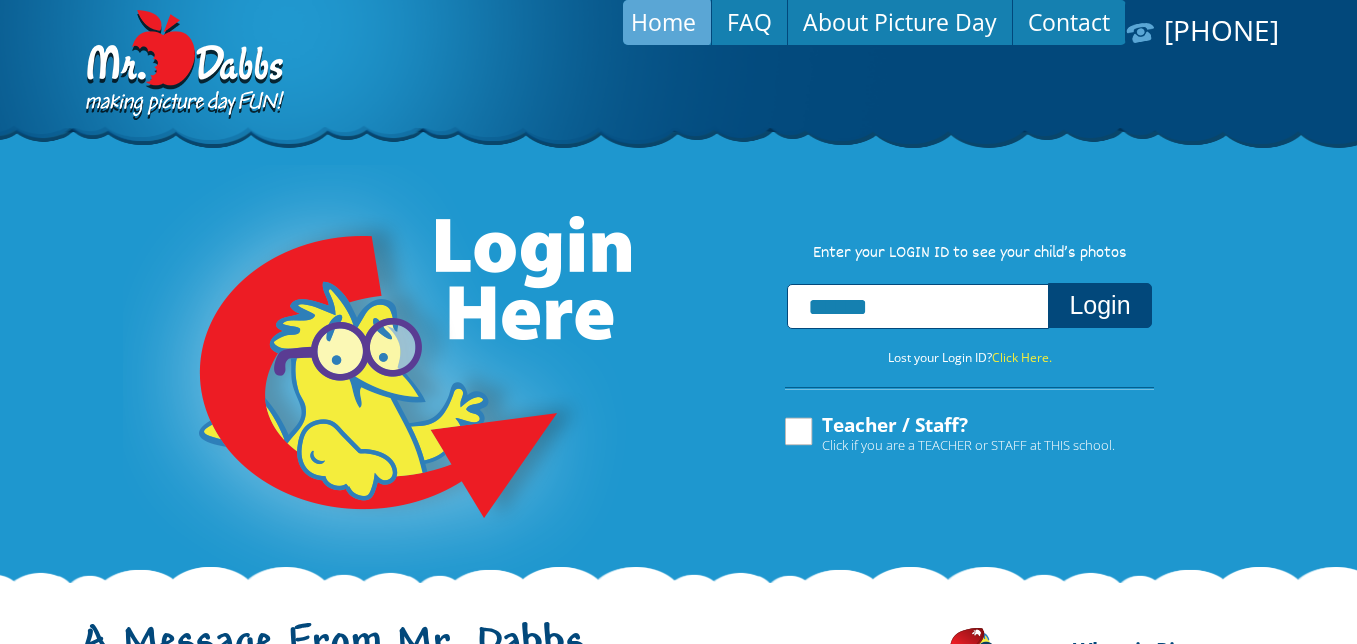 click on "Login" at bounding box center [1099, 305] 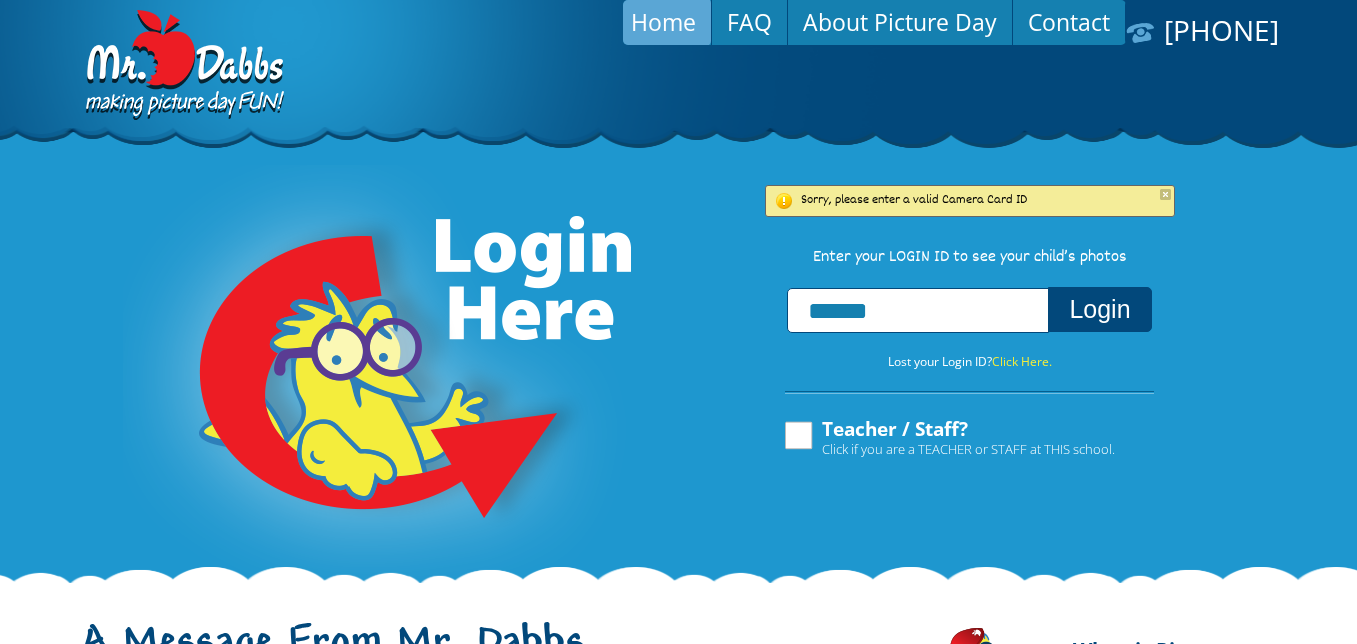 drag, startPoint x: 932, startPoint y: 328, endPoint x: 758, endPoint y: 340, distance: 174.4133 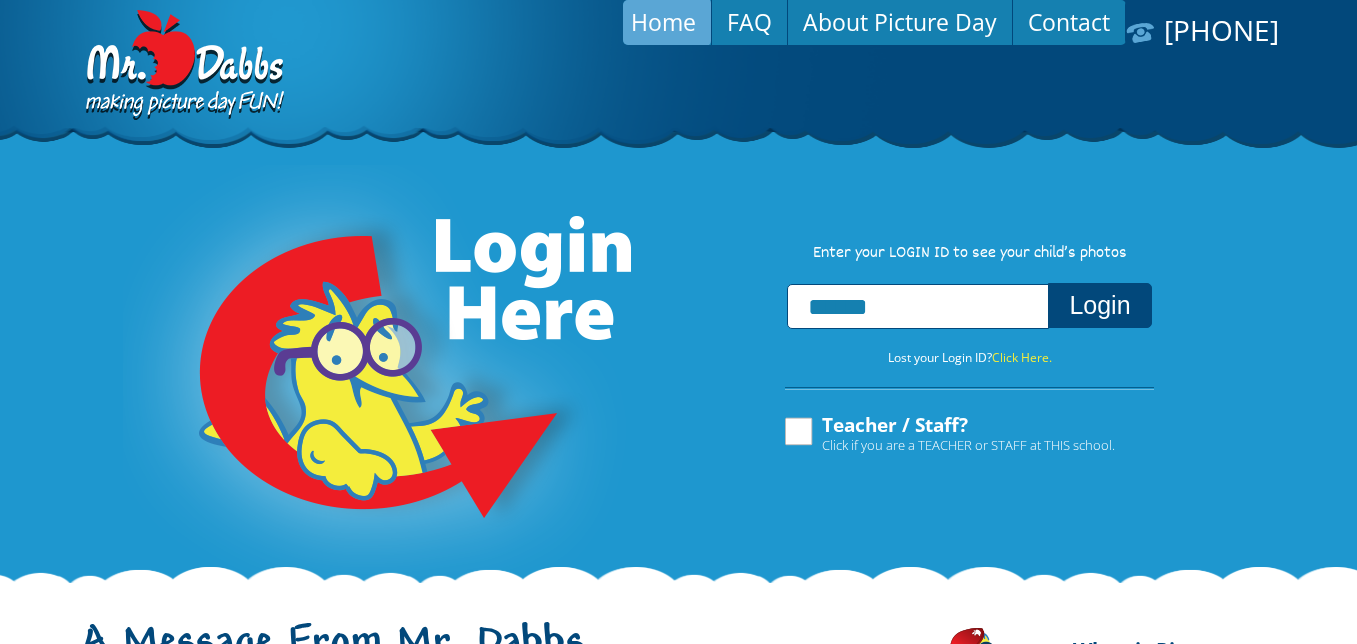 drag, startPoint x: 907, startPoint y: 316, endPoint x: 804, endPoint y: 310, distance: 103.17461 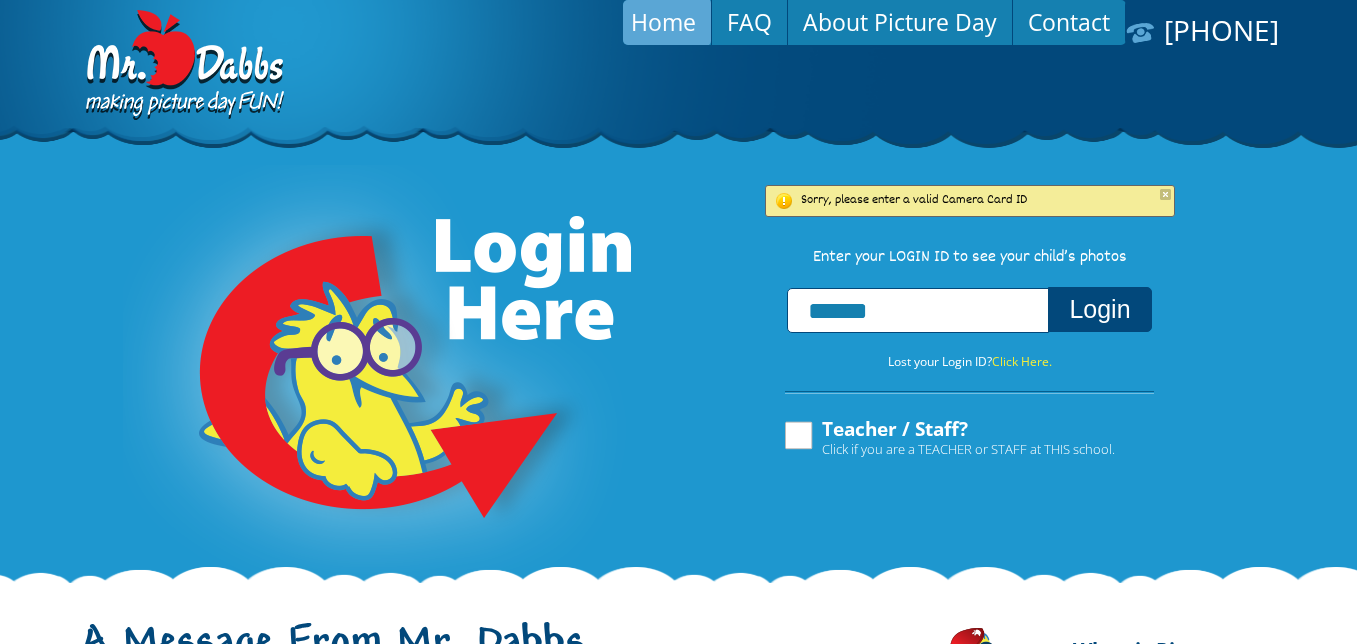 drag, startPoint x: 945, startPoint y: 326, endPoint x: 779, endPoint y: 331, distance: 166.07529 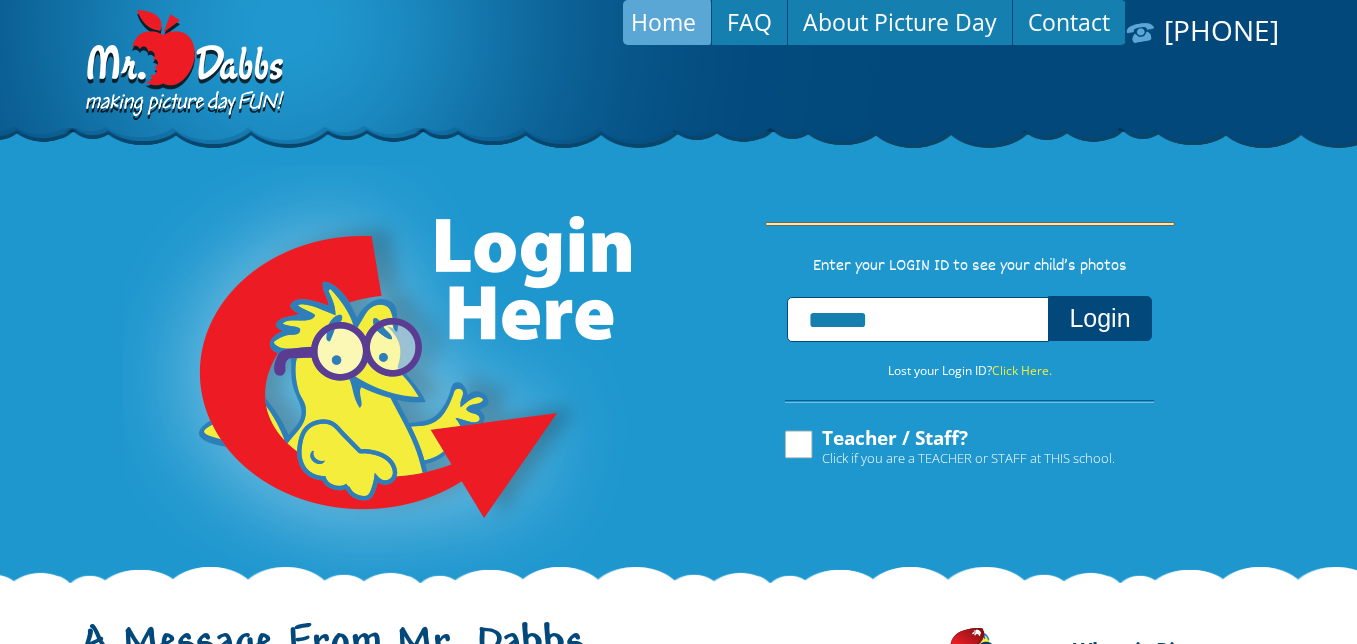 paste on "*****" 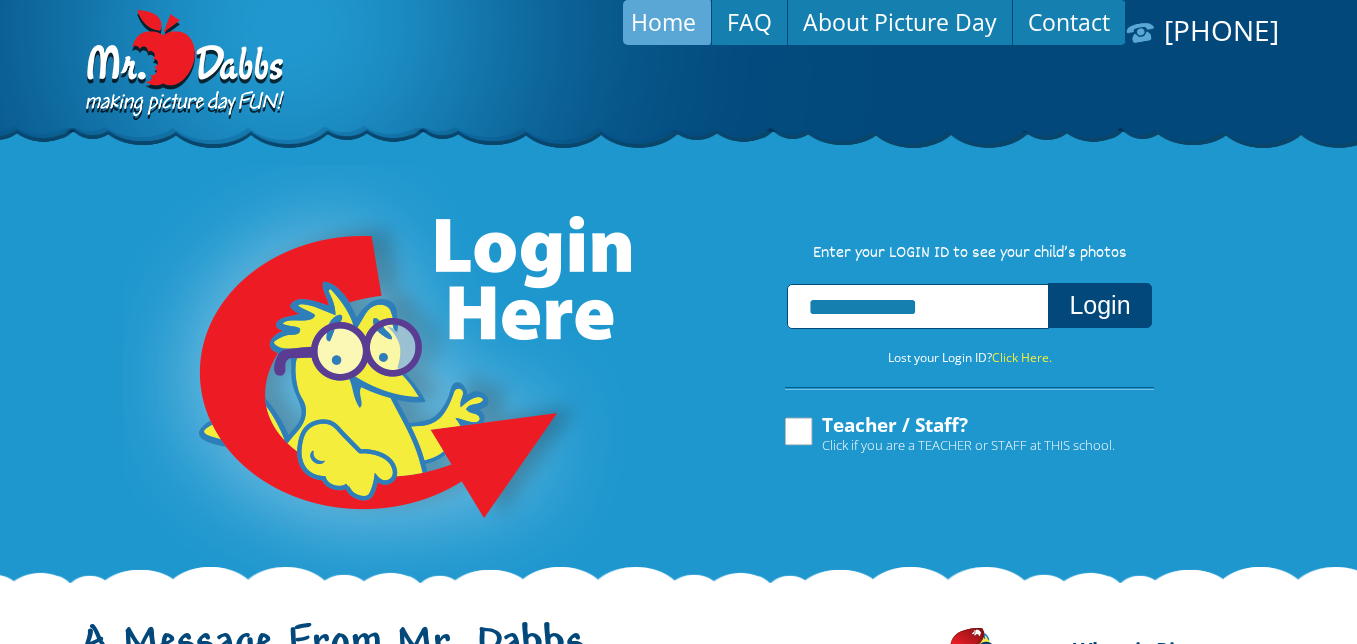 click on "Login" at bounding box center [1099, 305] 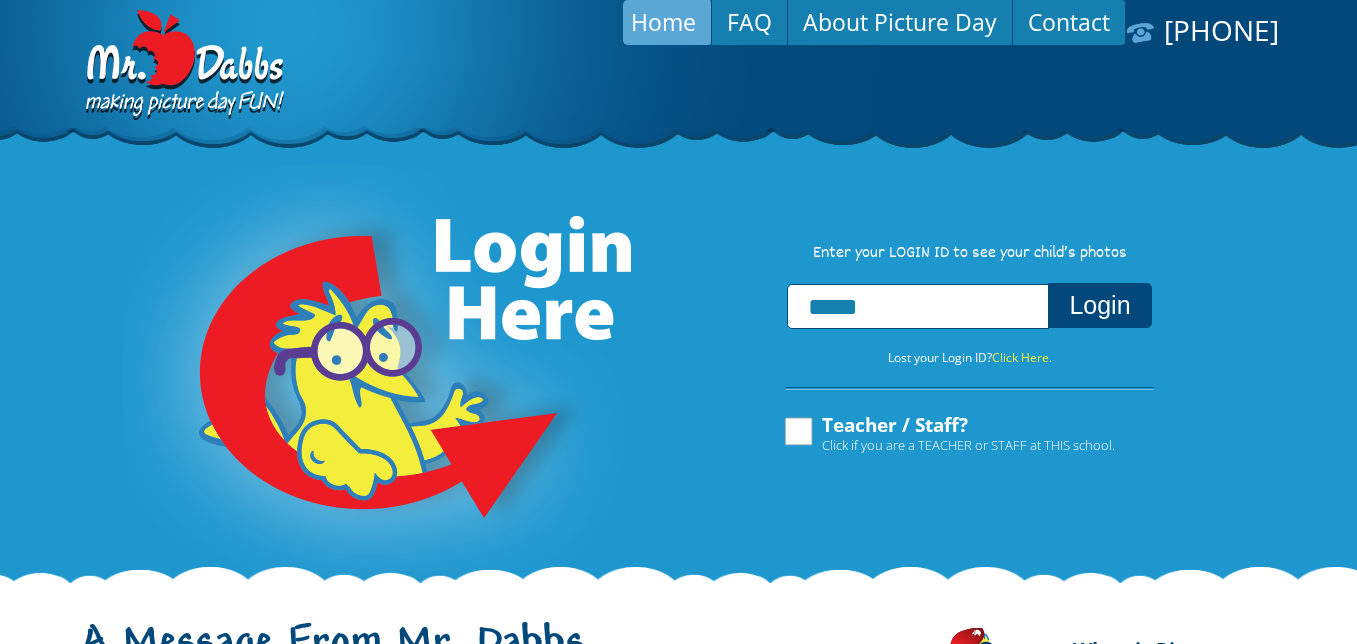 type on "*****" 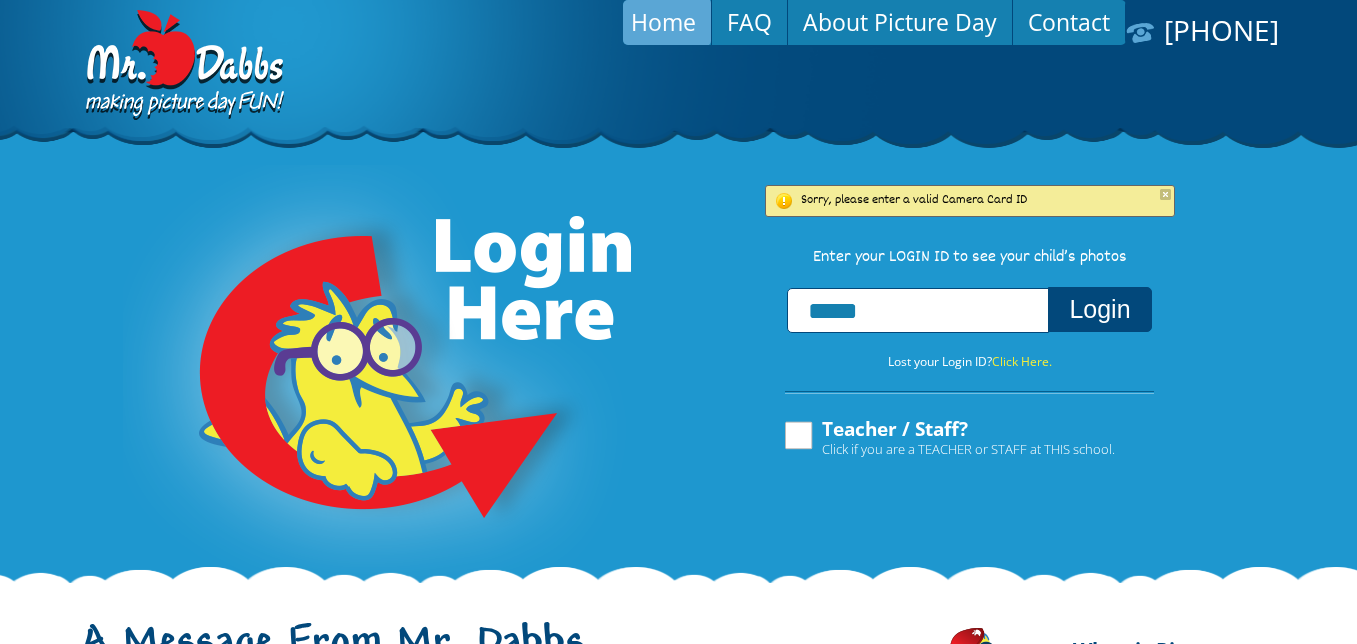 click on "Login" at bounding box center (1099, 309) 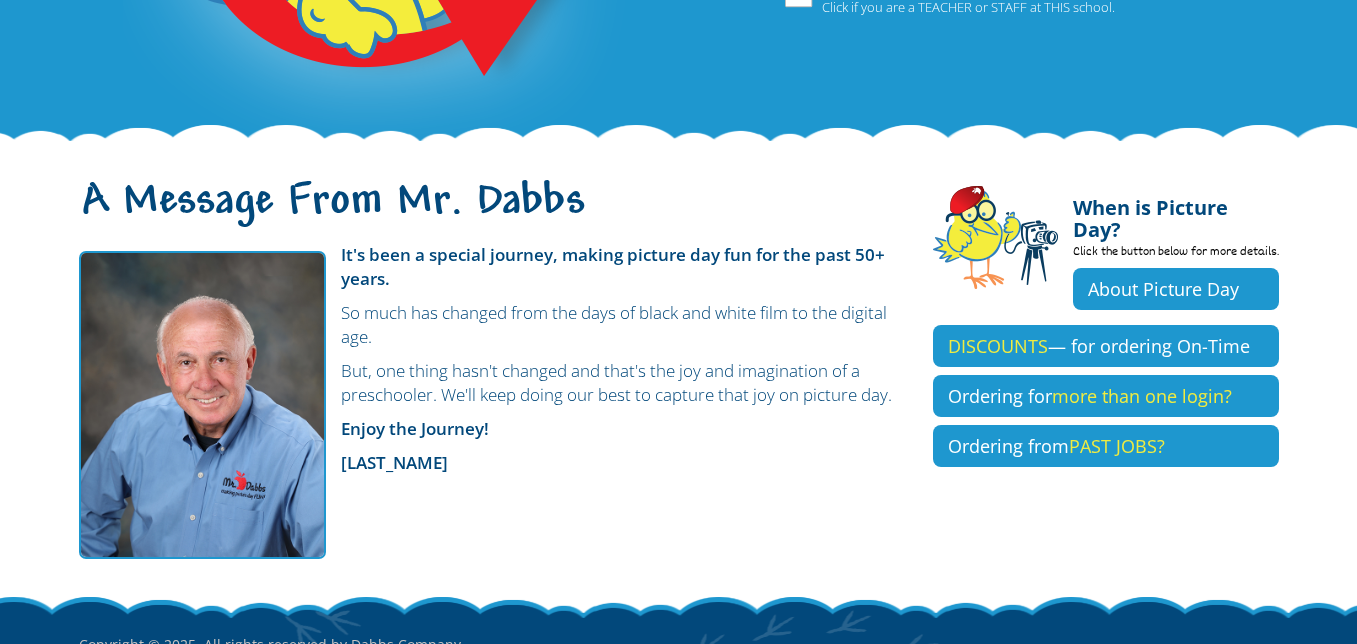 scroll, scrollTop: 453, scrollLeft: 0, axis: vertical 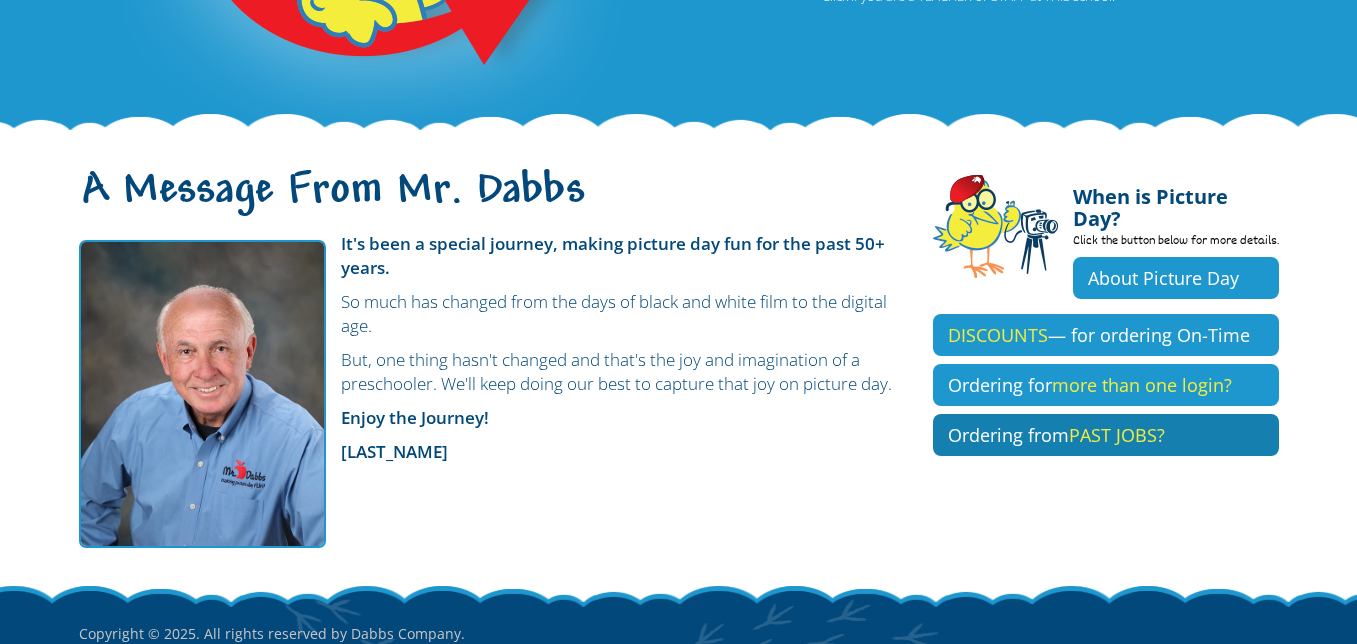 click on "PAST JOBS?" at bounding box center [1117, 435] 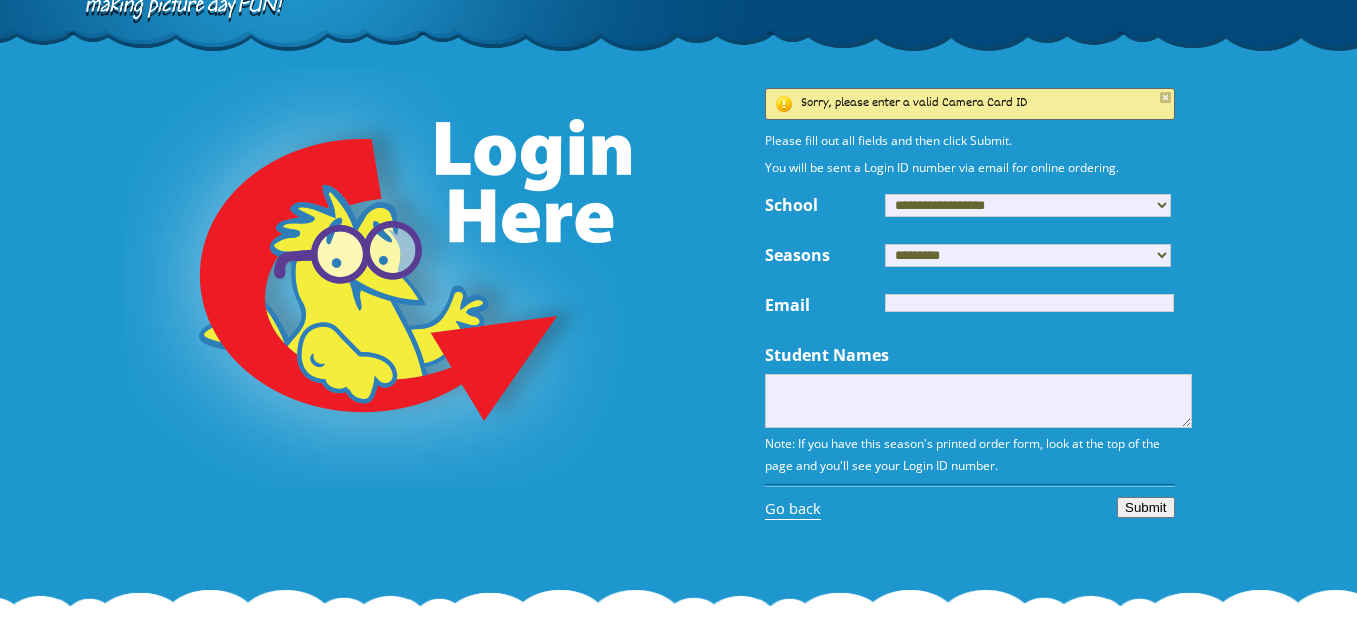 scroll, scrollTop: 98, scrollLeft: 0, axis: vertical 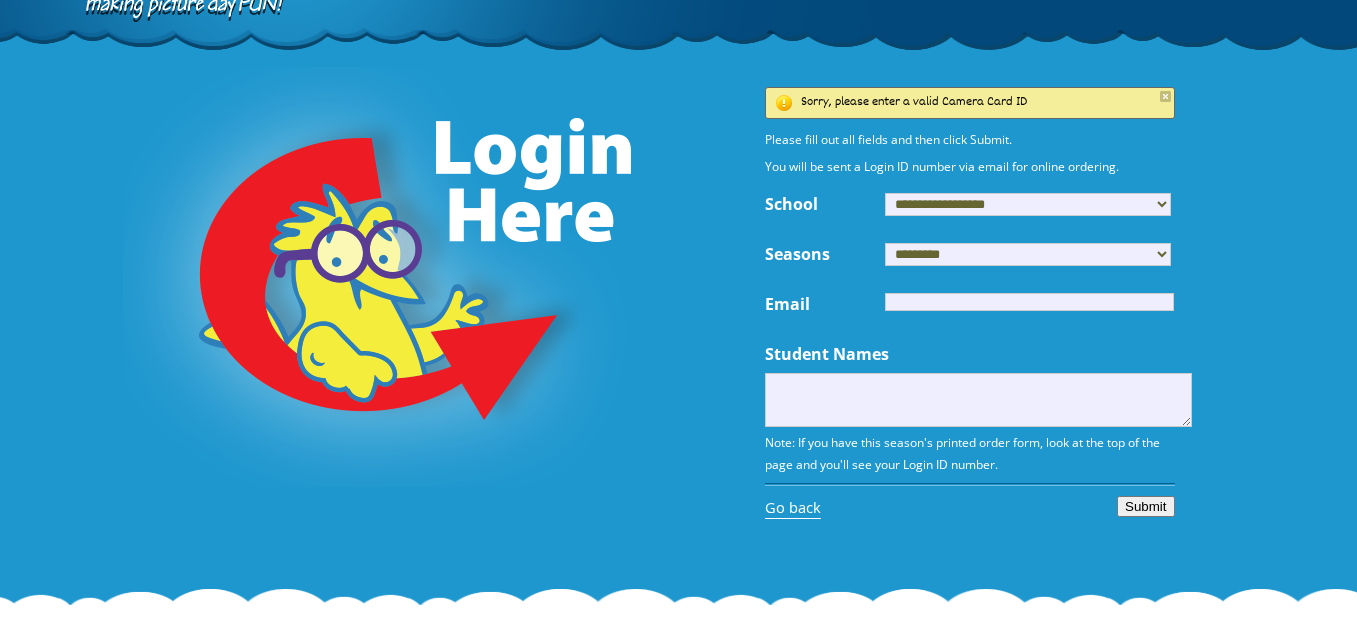click on "**********" at bounding box center [1028, 204] 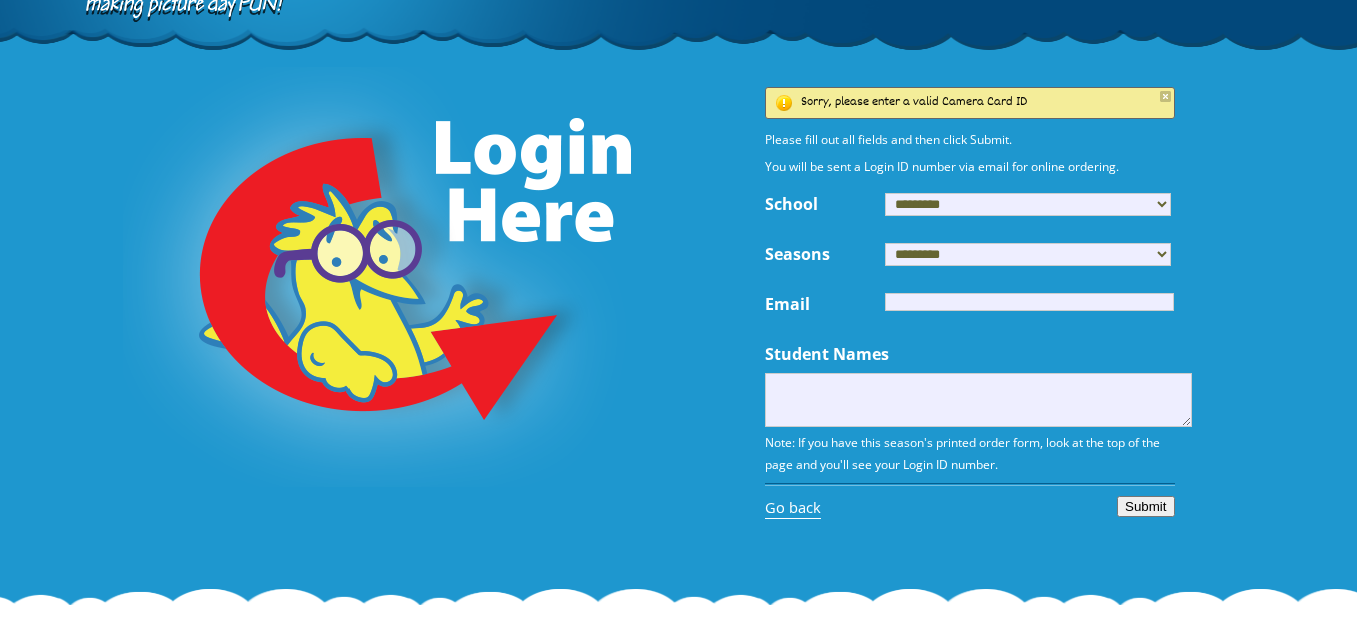 click on "**********" at bounding box center (1028, 254) 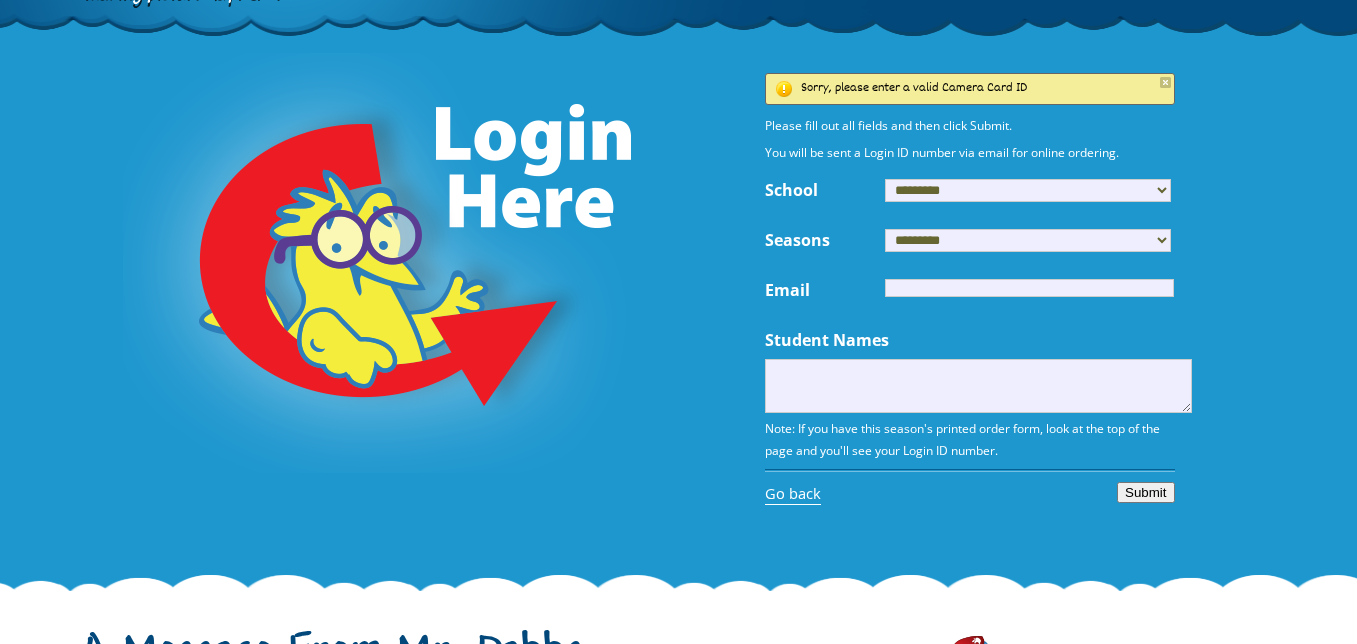 scroll, scrollTop: 0, scrollLeft: 0, axis: both 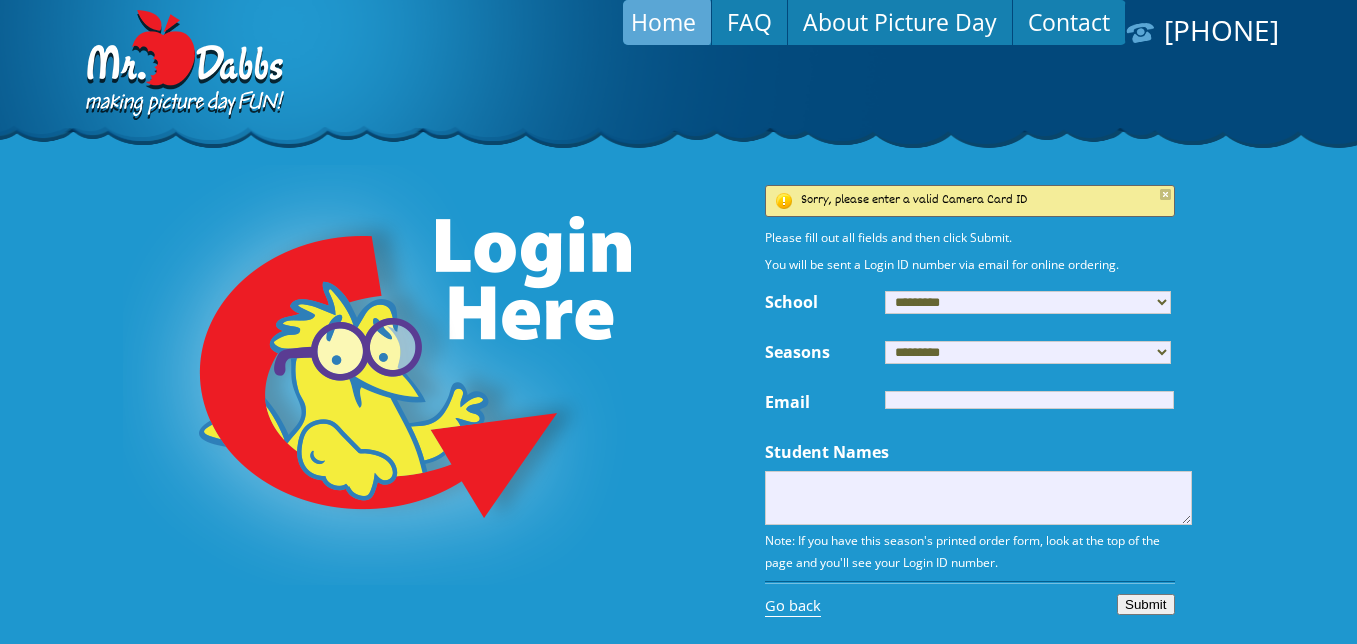 click on "[PHONE]
Menu
Home
FAQ
About Picture Day
Contact" at bounding box center (929, 30) 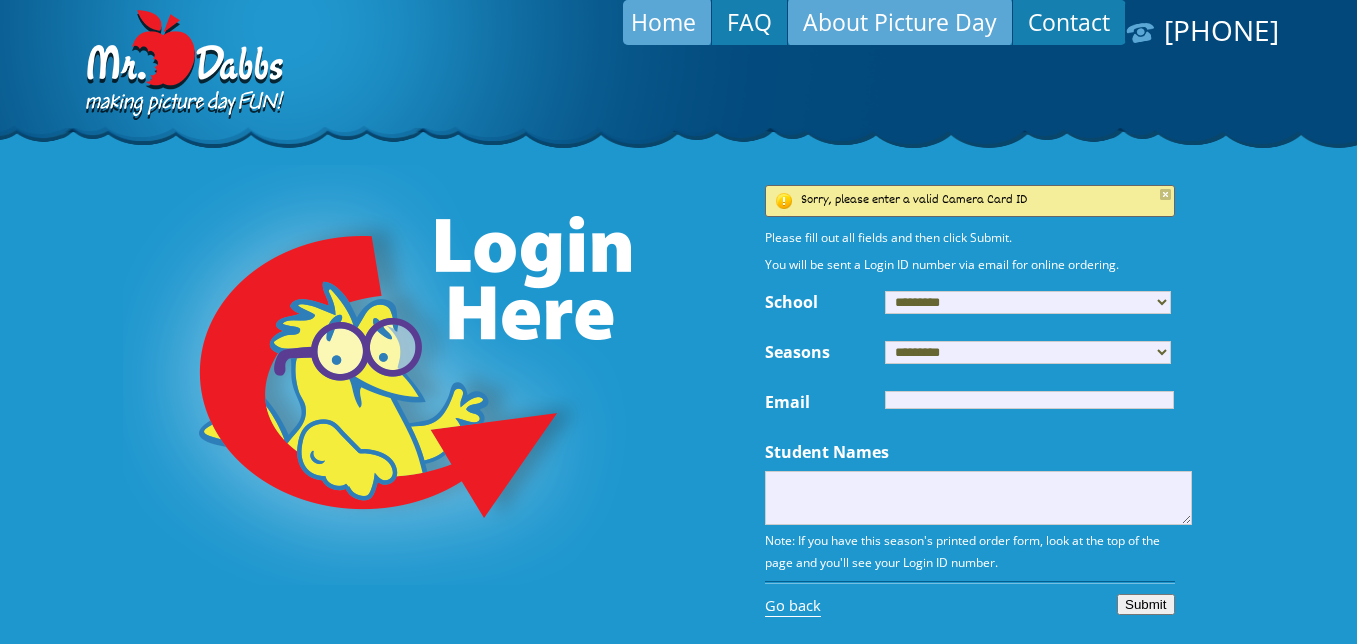 click on "About Picture Day" at bounding box center (900, 22) 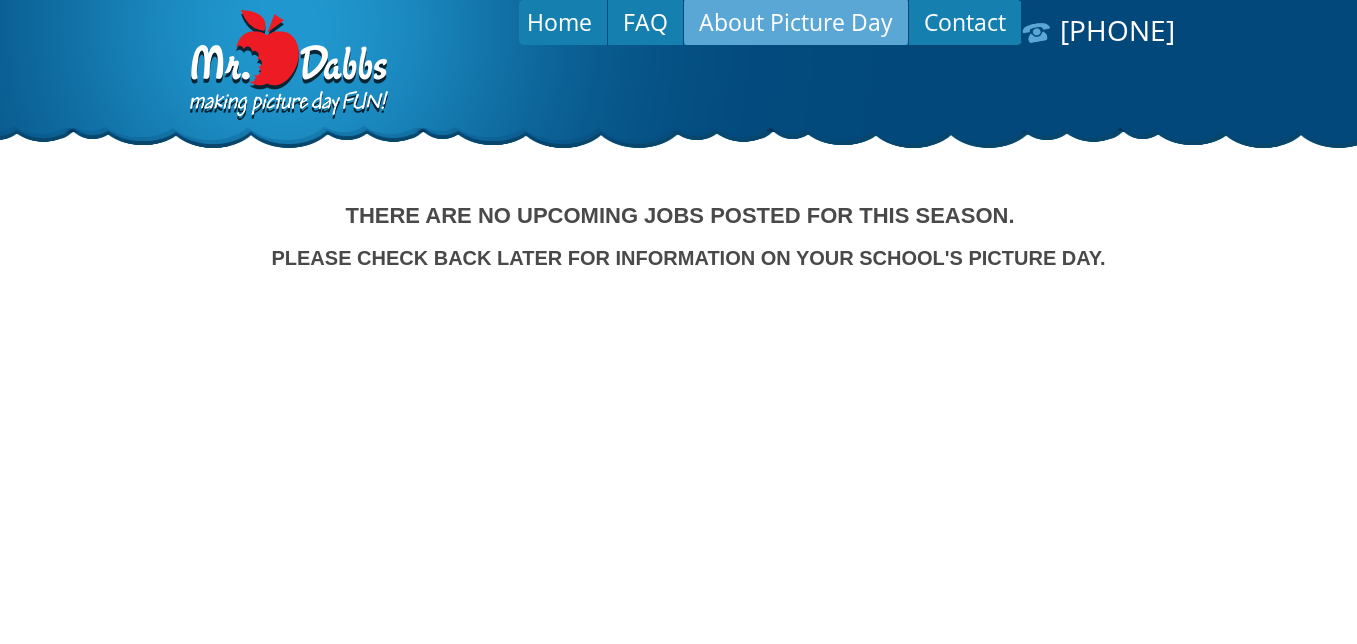 scroll, scrollTop: 0, scrollLeft: 0, axis: both 